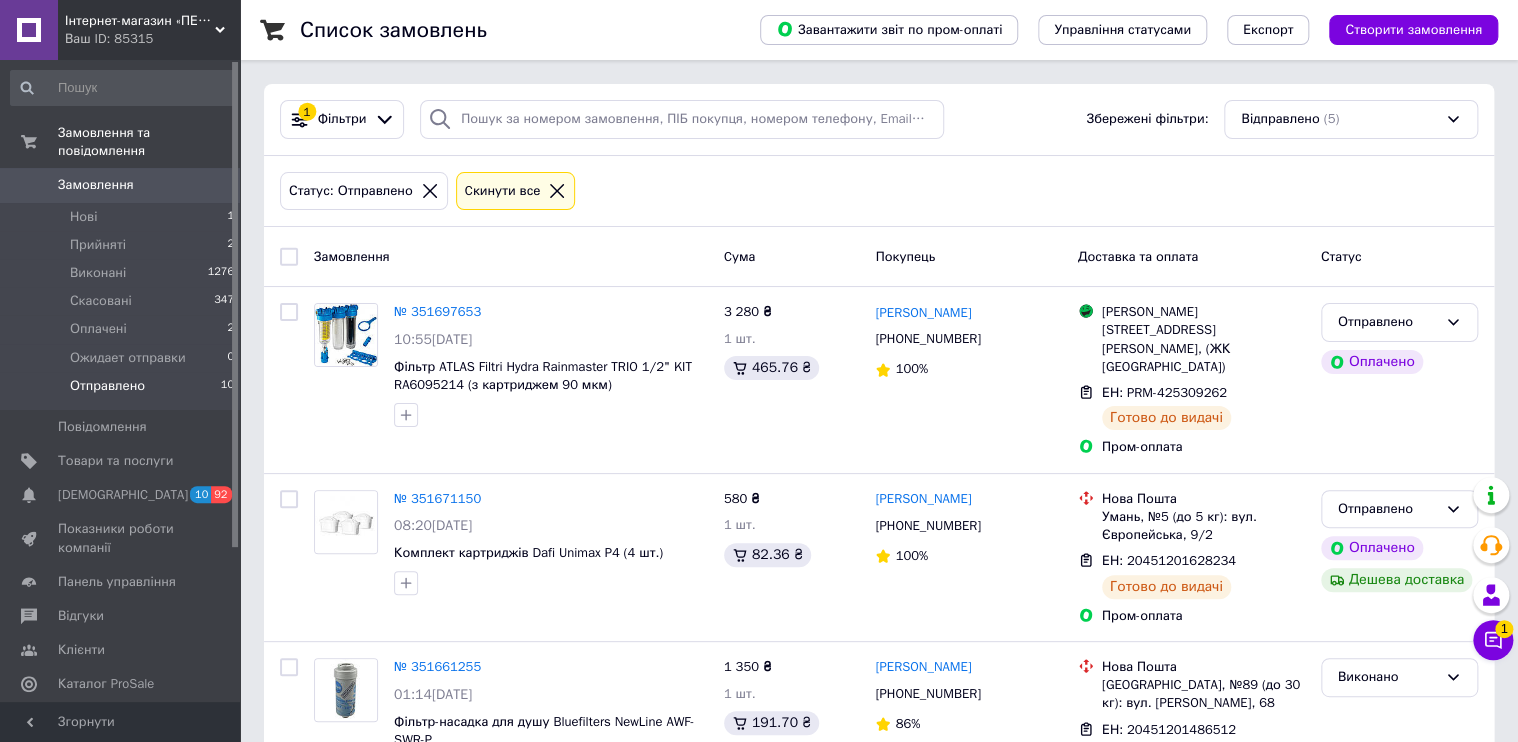 scroll, scrollTop: 408, scrollLeft: 0, axis: vertical 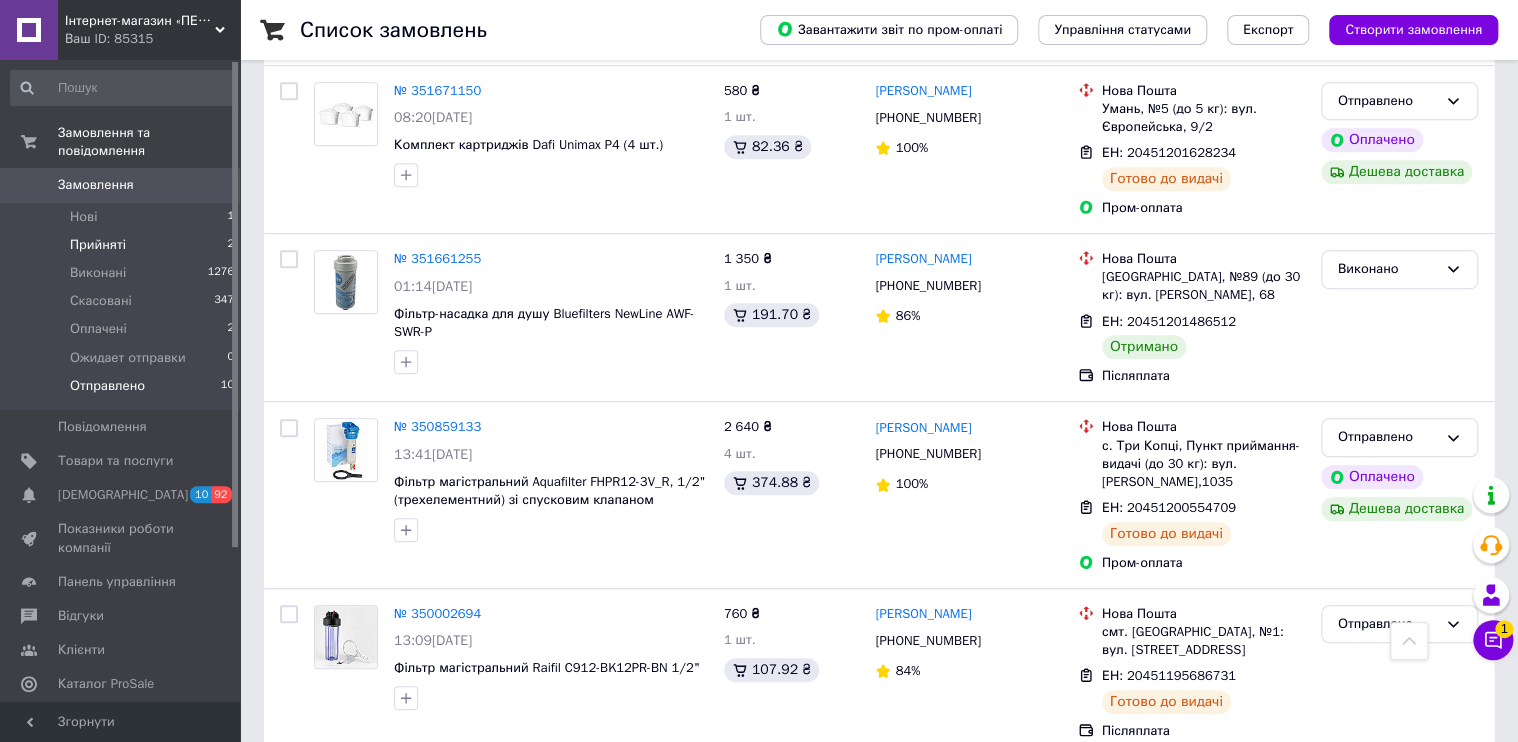 click on "Прийняті" at bounding box center (98, 245) 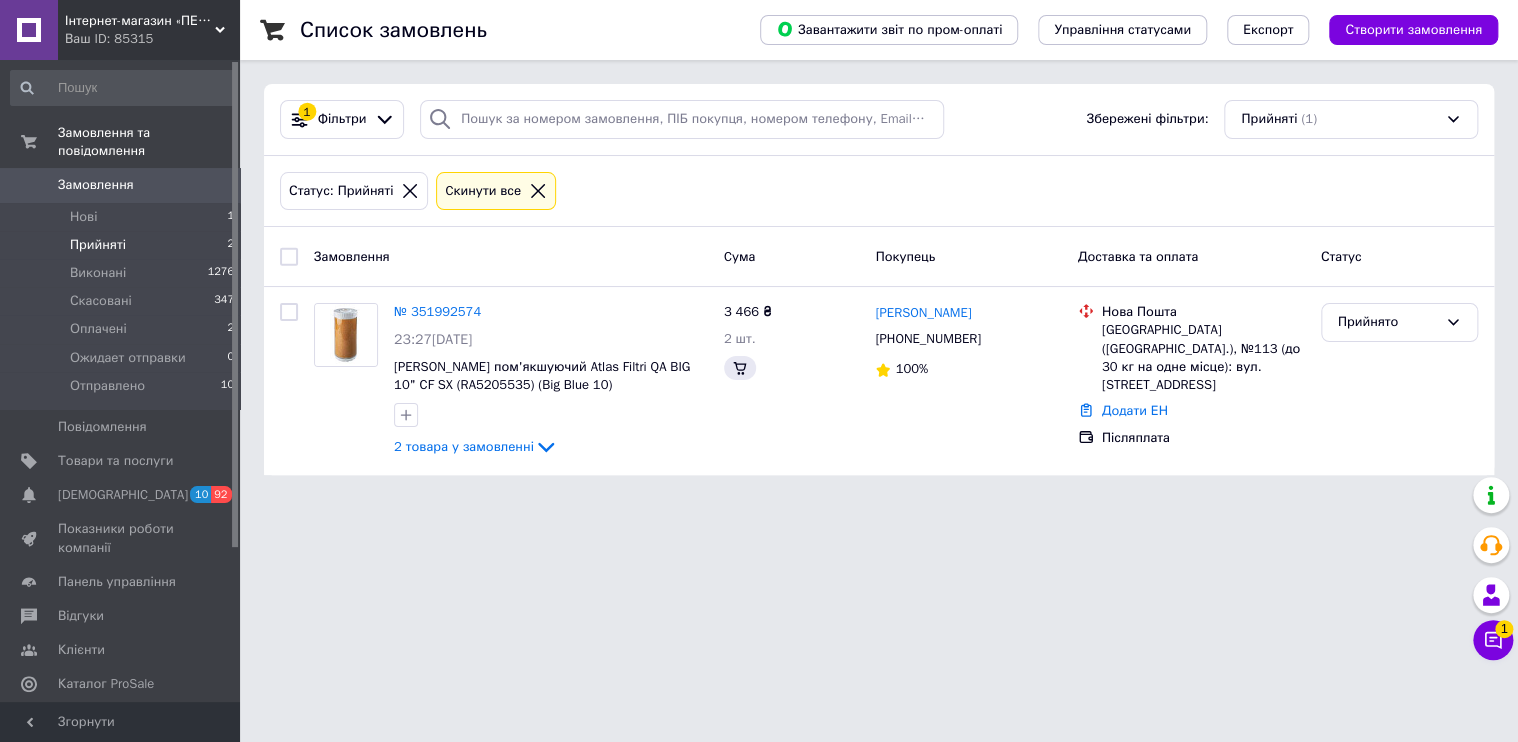 scroll, scrollTop: 0, scrollLeft: 0, axis: both 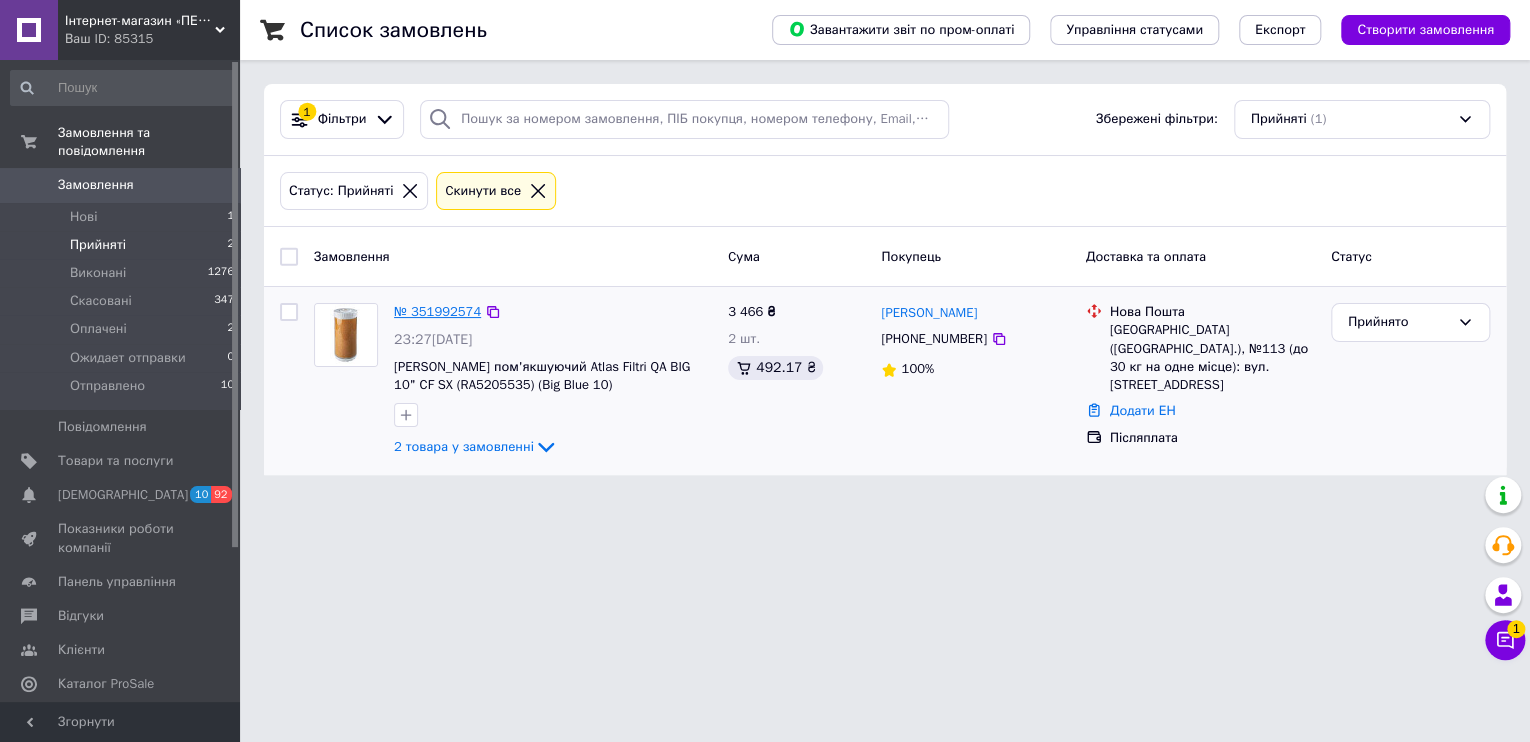 click on "№ 351992574" at bounding box center [437, 311] 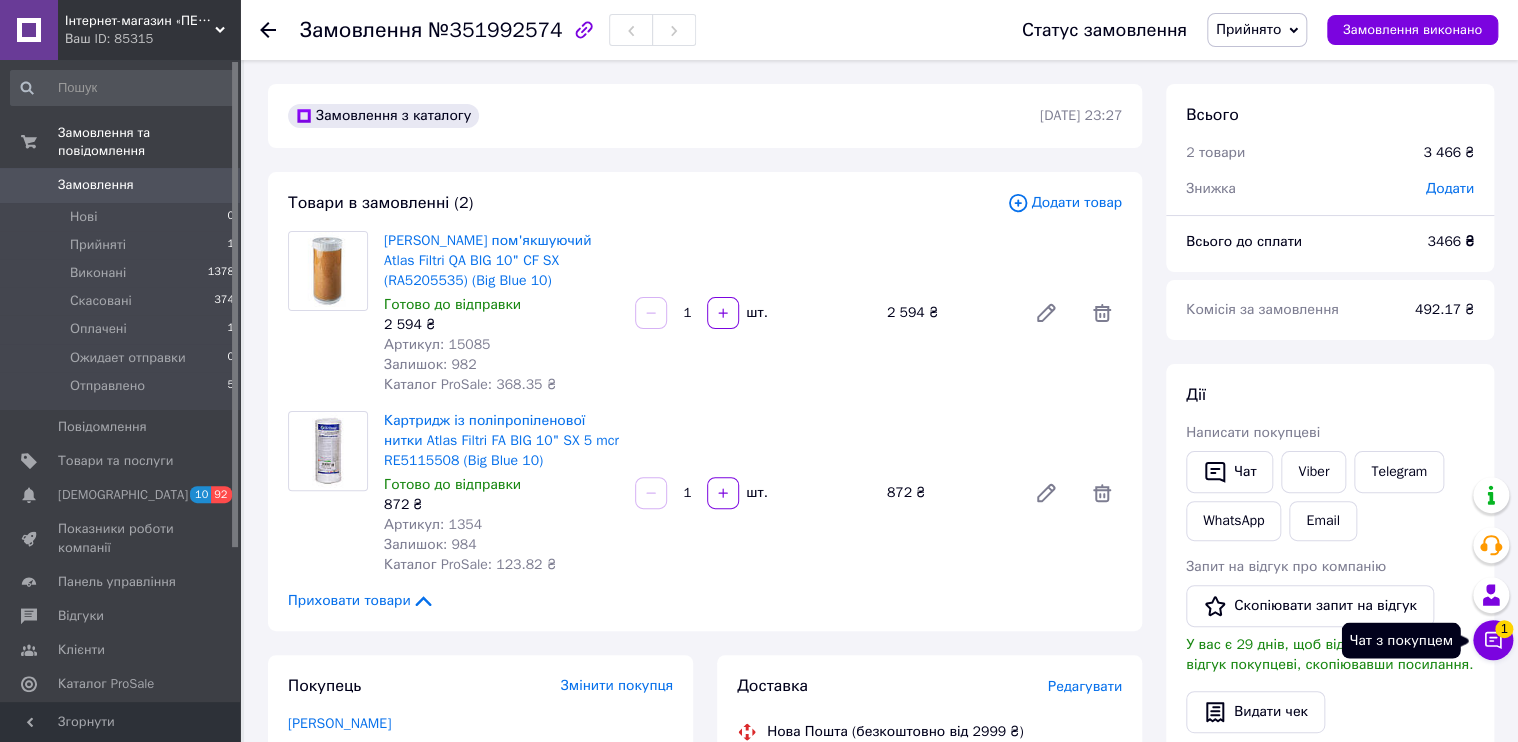 click 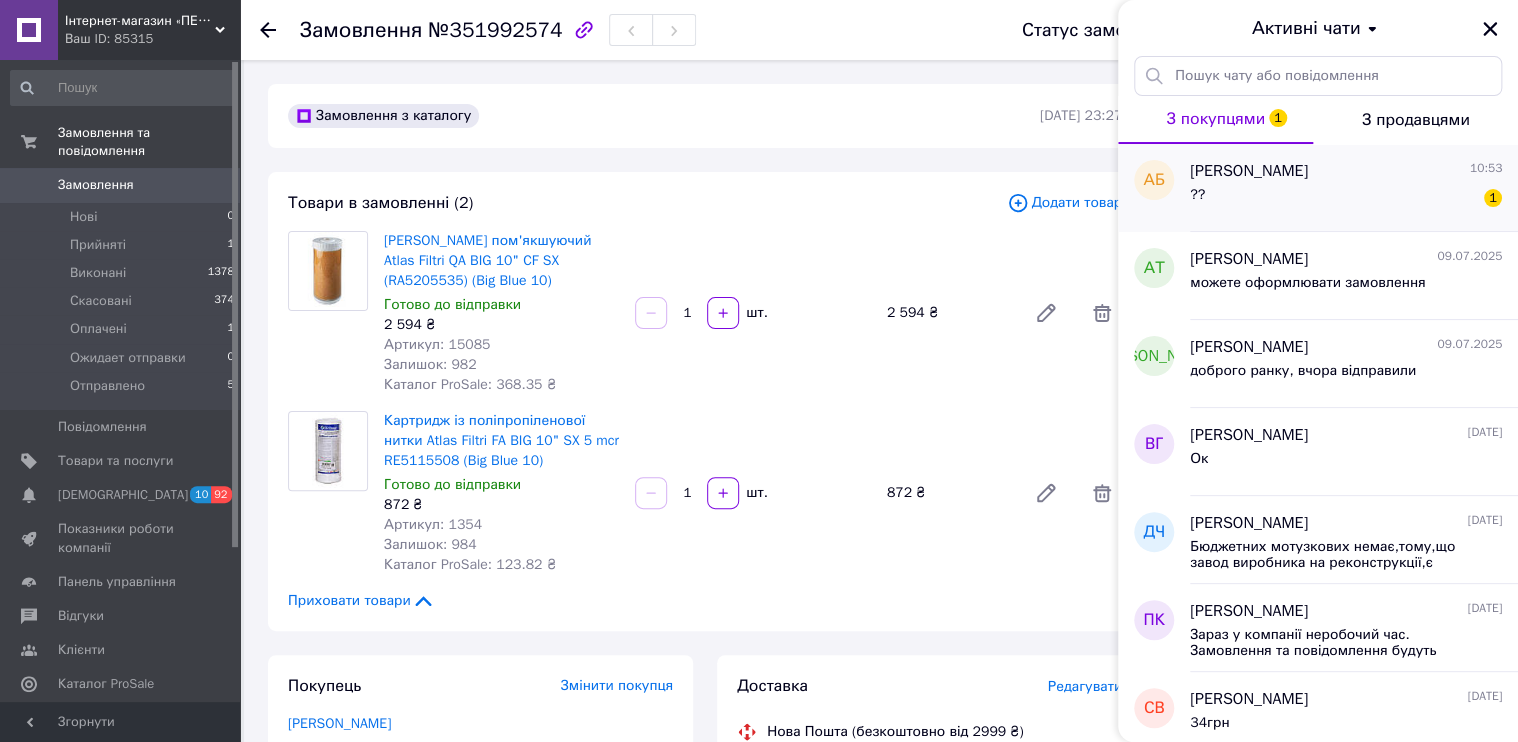 click on "?? 1" at bounding box center [1346, 199] 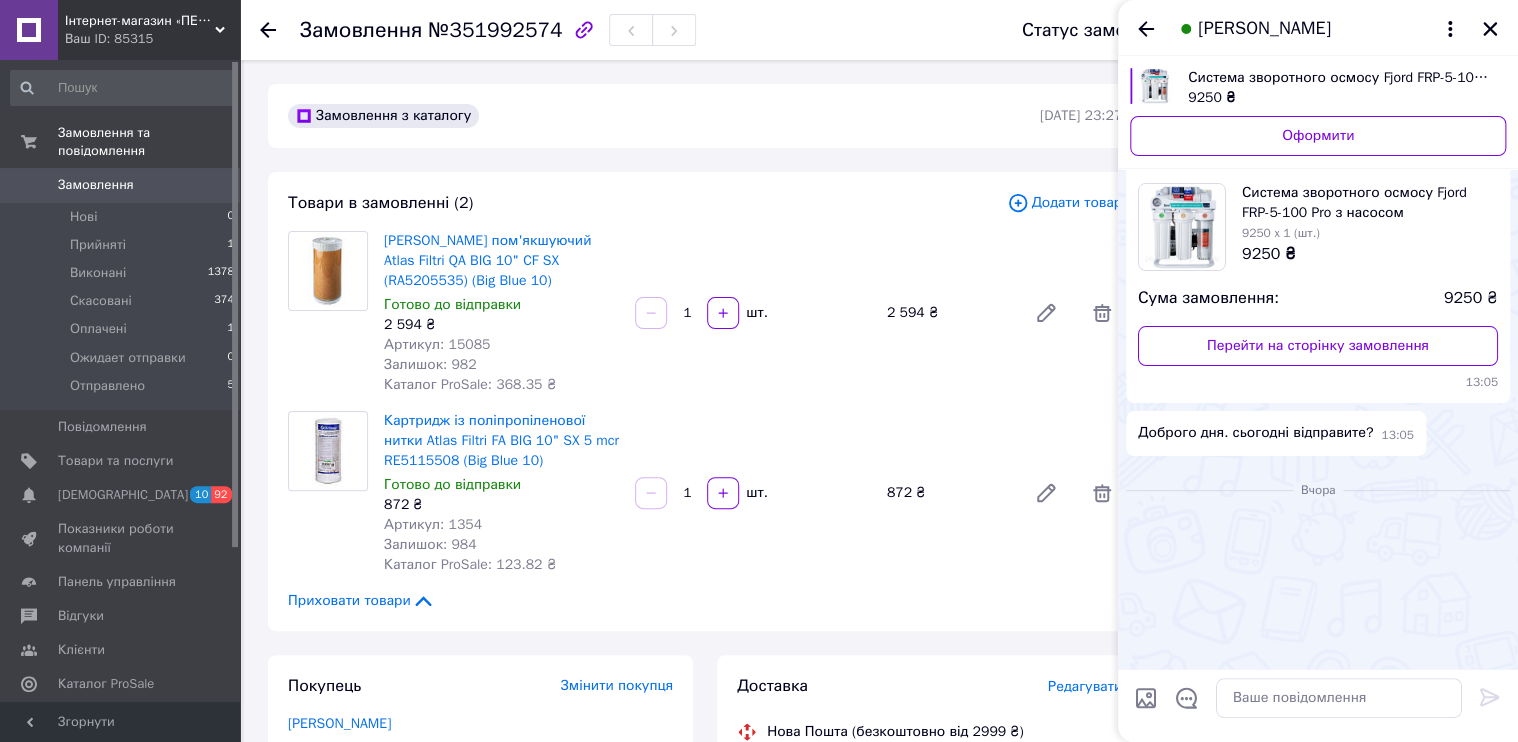 scroll, scrollTop: 576, scrollLeft: 0, axis: vertical 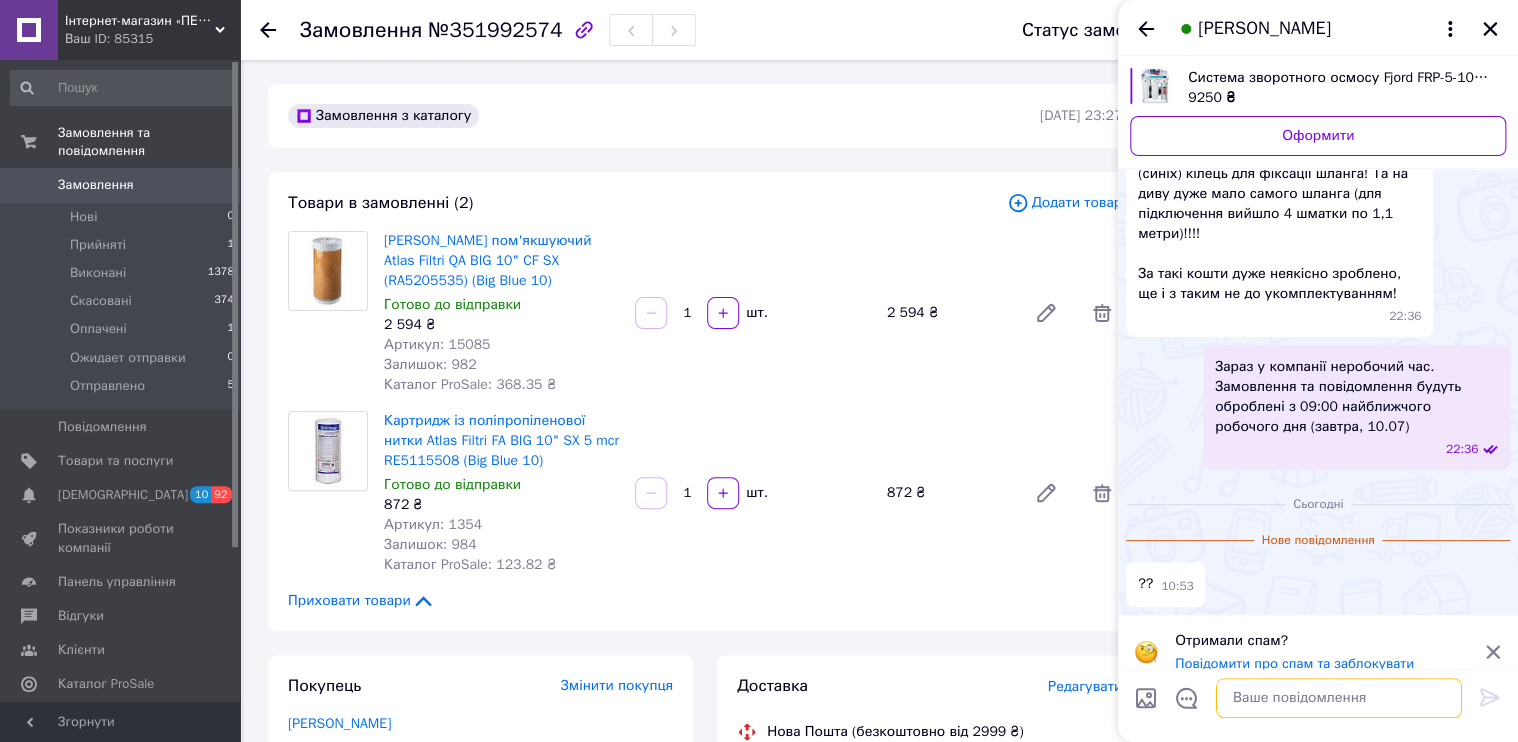 click at bounding box center [1339, 698] 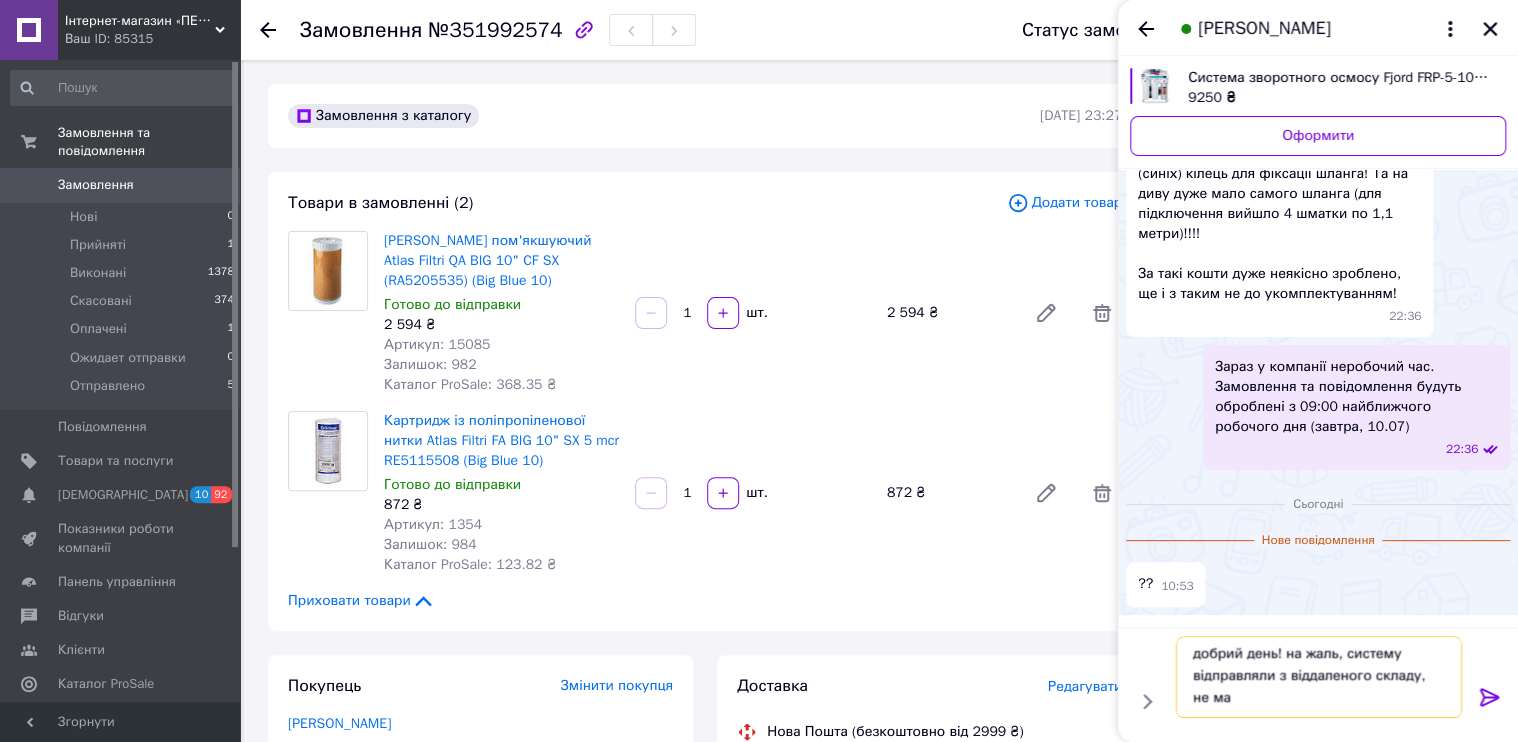 scroll, scrollTop: 1, scrollLeft: 0, axis: vertical 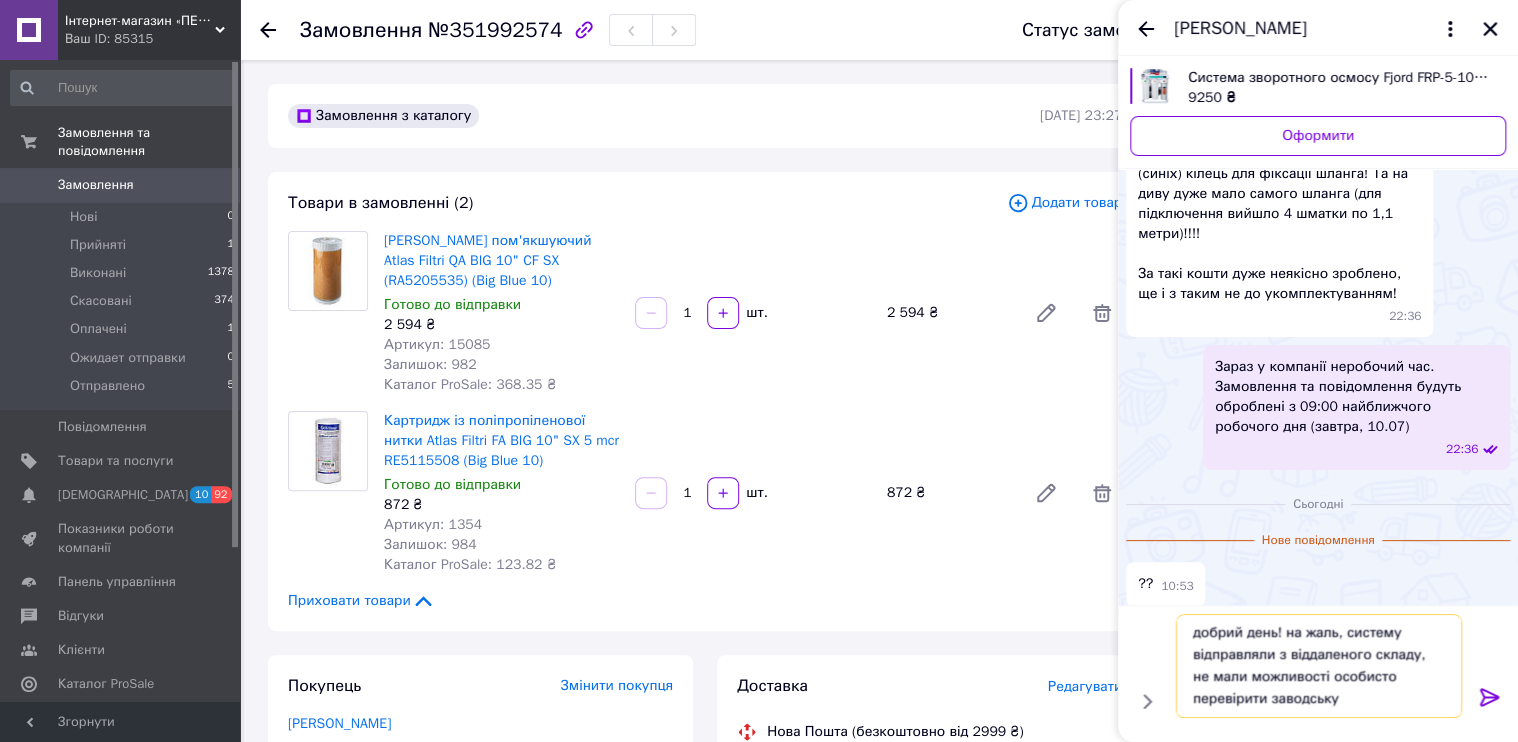 click on "добрий день! на жаль, систему відправляли з віддаленого складу, не мали можливості особисто перевірити заводську" at bounding box center (1319, 666) 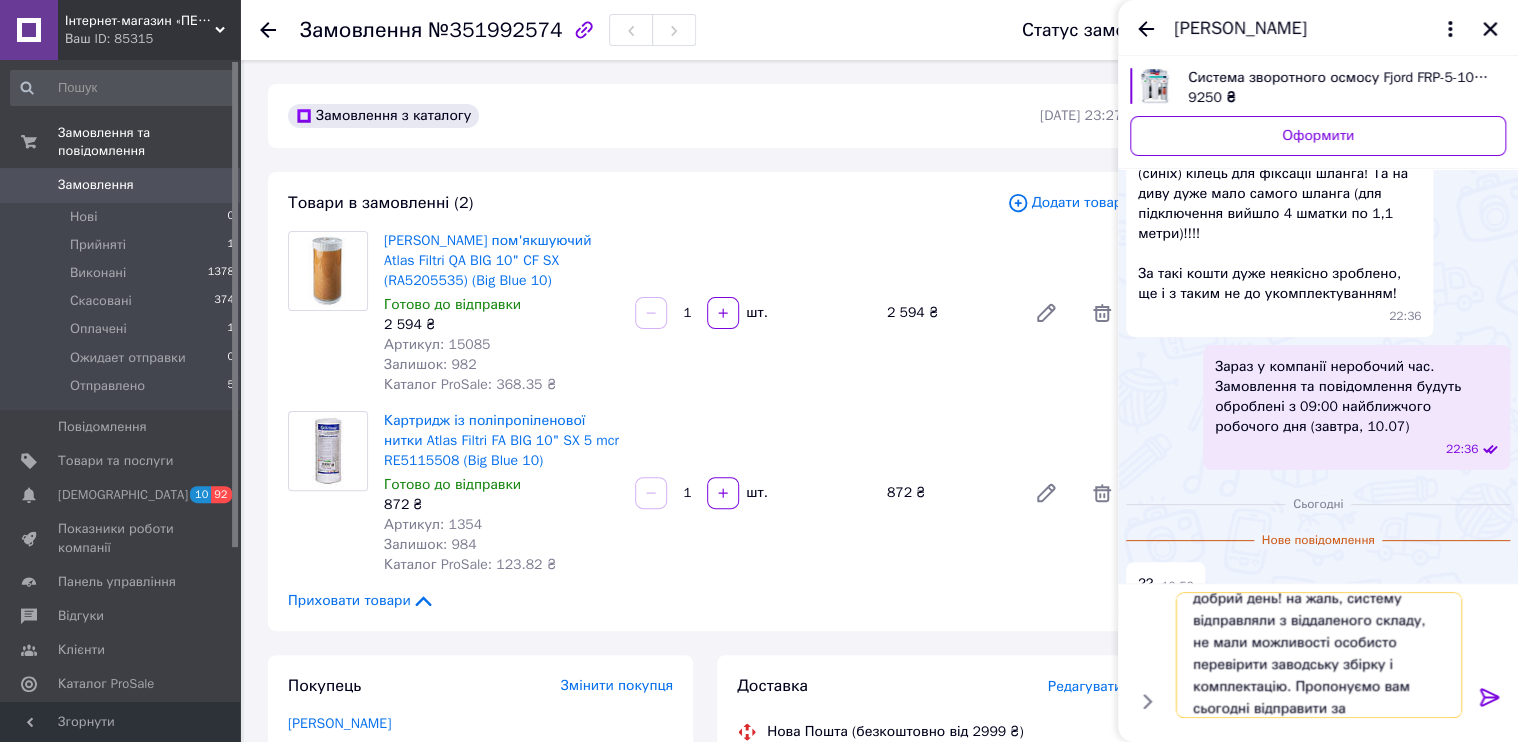 scroll, scrollTop: 1, scrollLeft: 0, axis: vertical 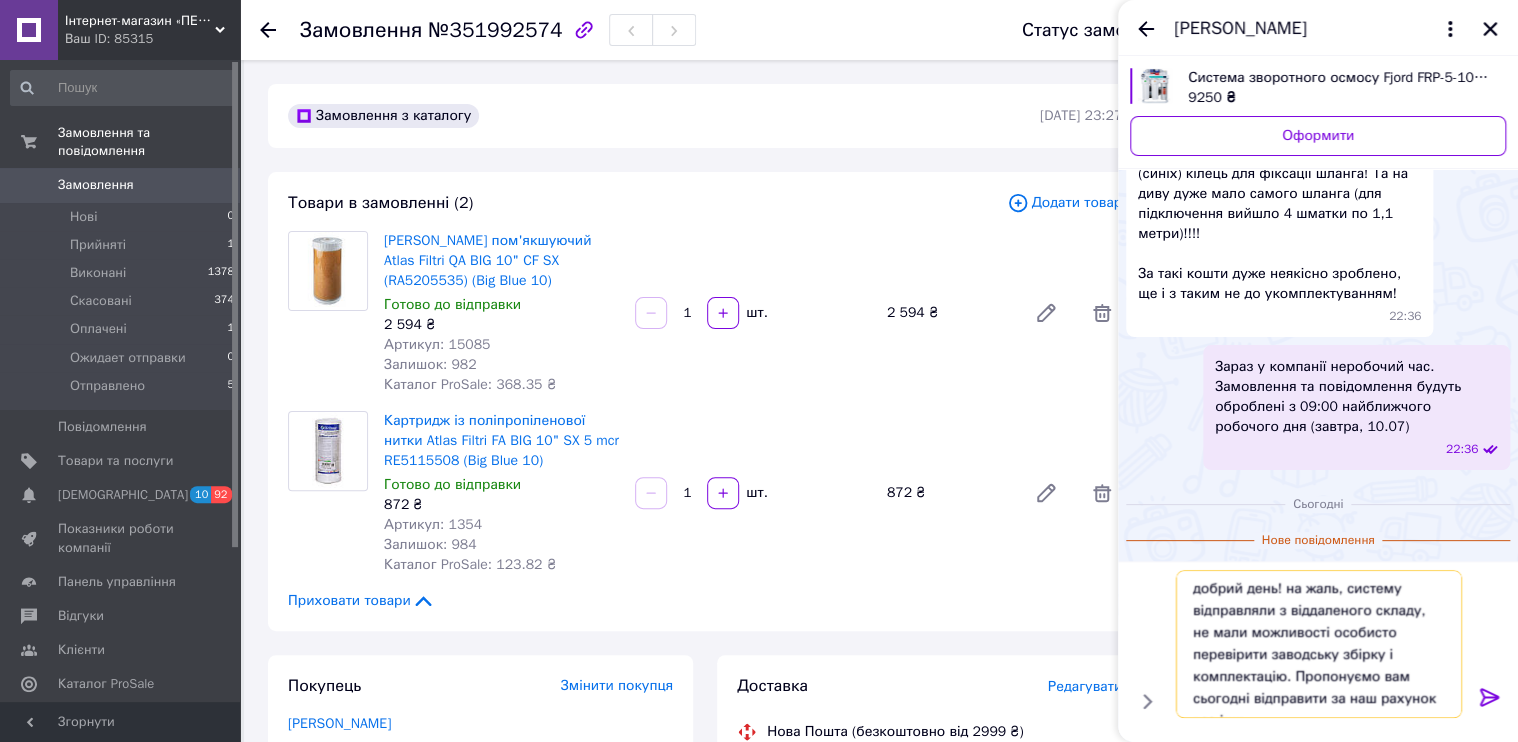 type on "добрий день! на жаль, систему відправляли з віддаленого складу, не мали можливості особисто перевірити заводську збірку і комплектацію. Пропонуємо вам сьогодні відправити за наш рахунок все інше" 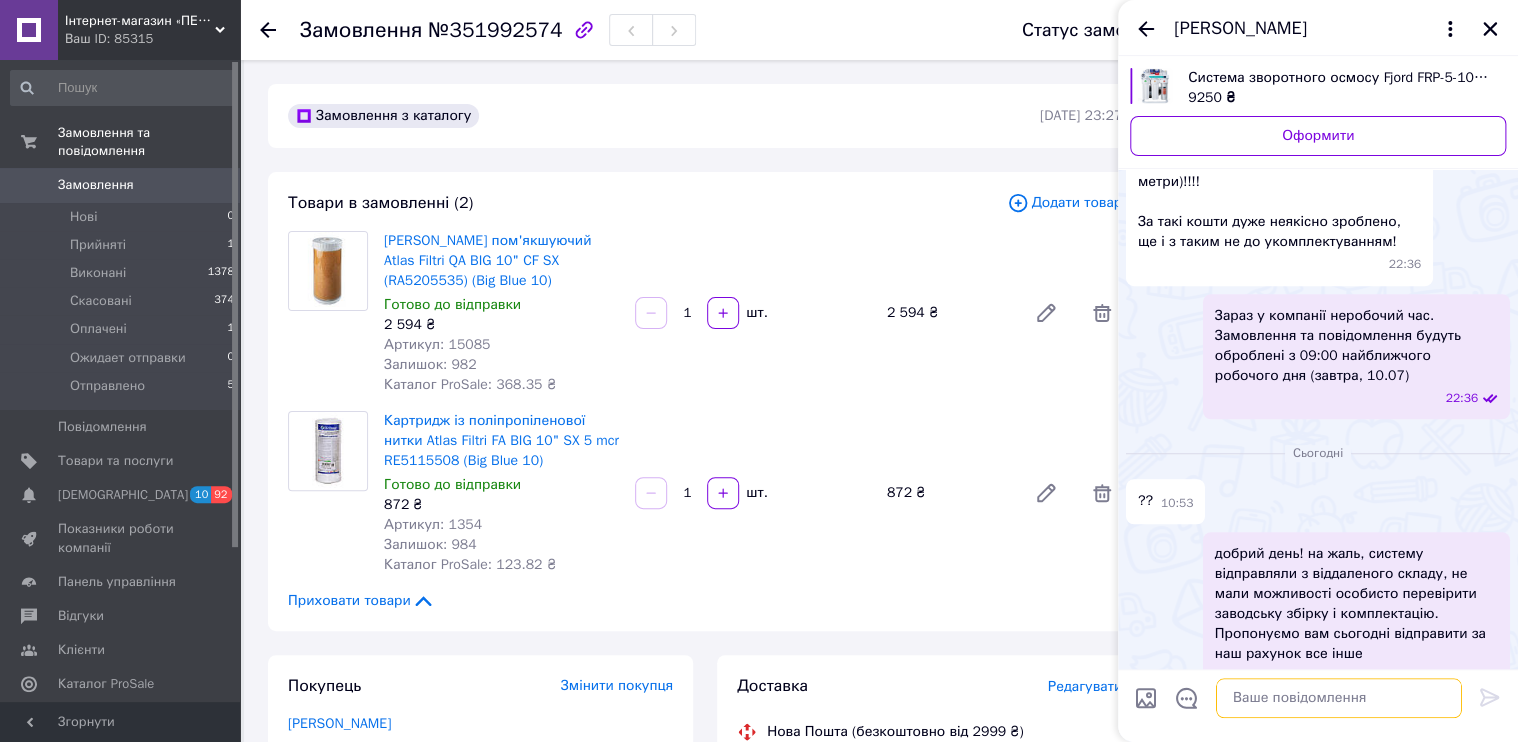 scroll, scrollTop: 0, scrollLeft: 0, axis: both 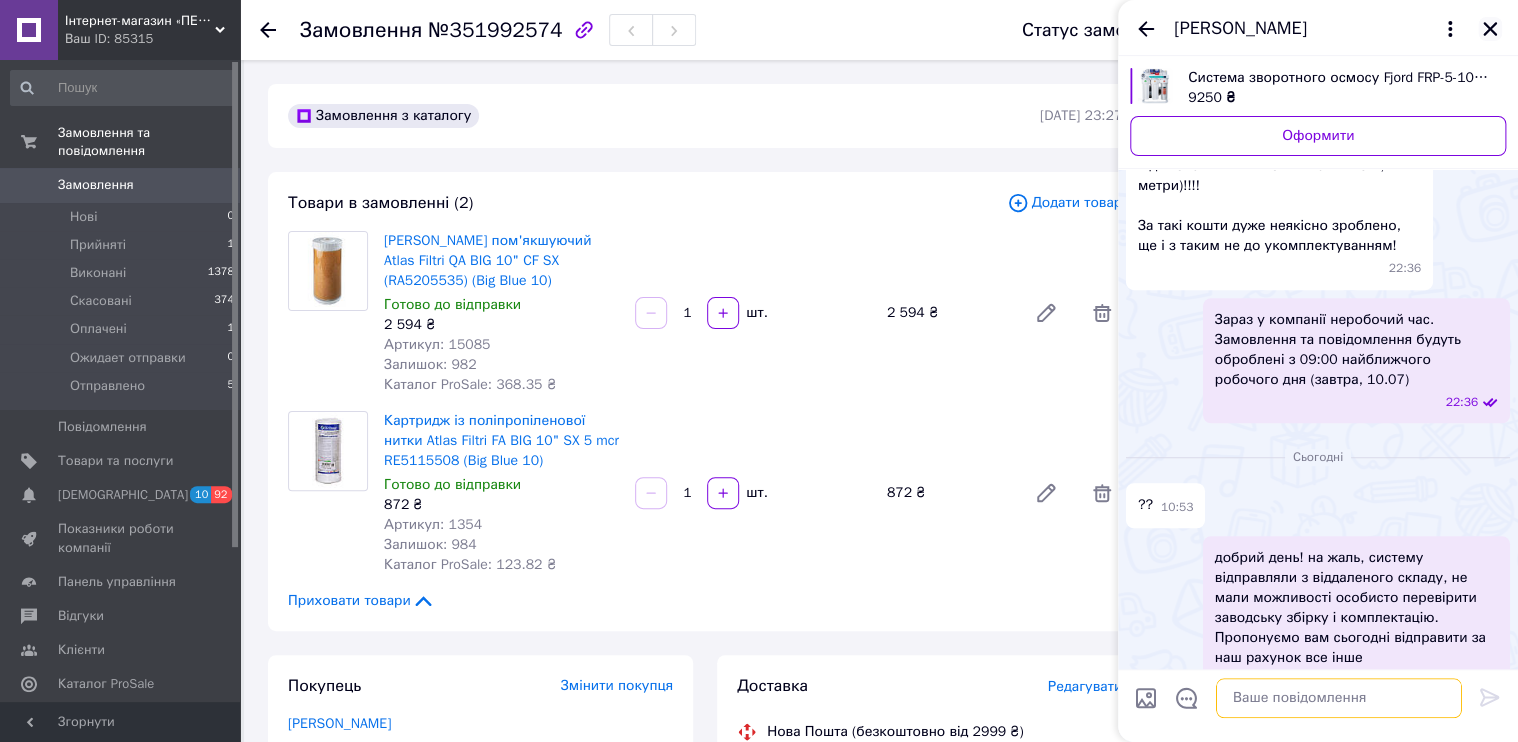 type 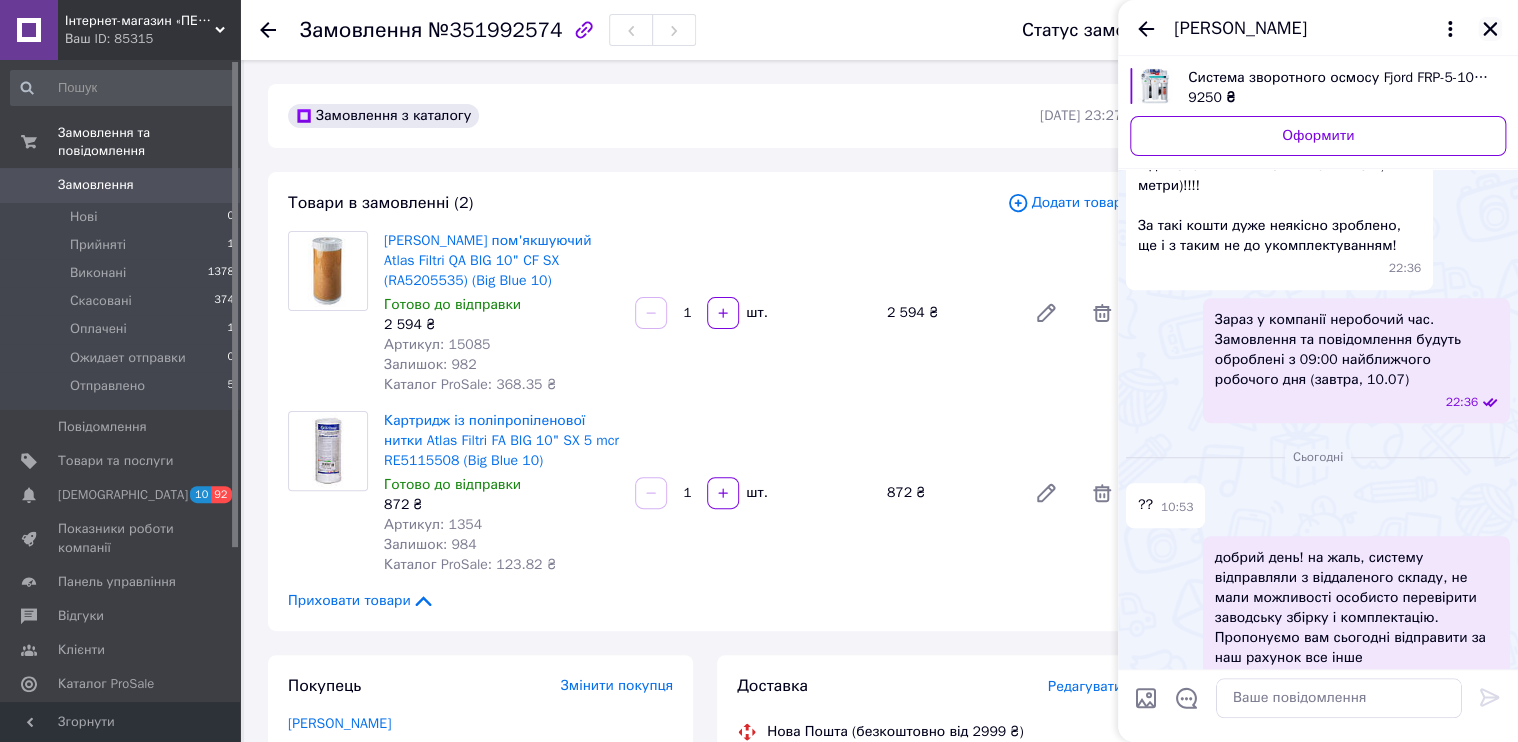 click at bounding box center (1490, 29) 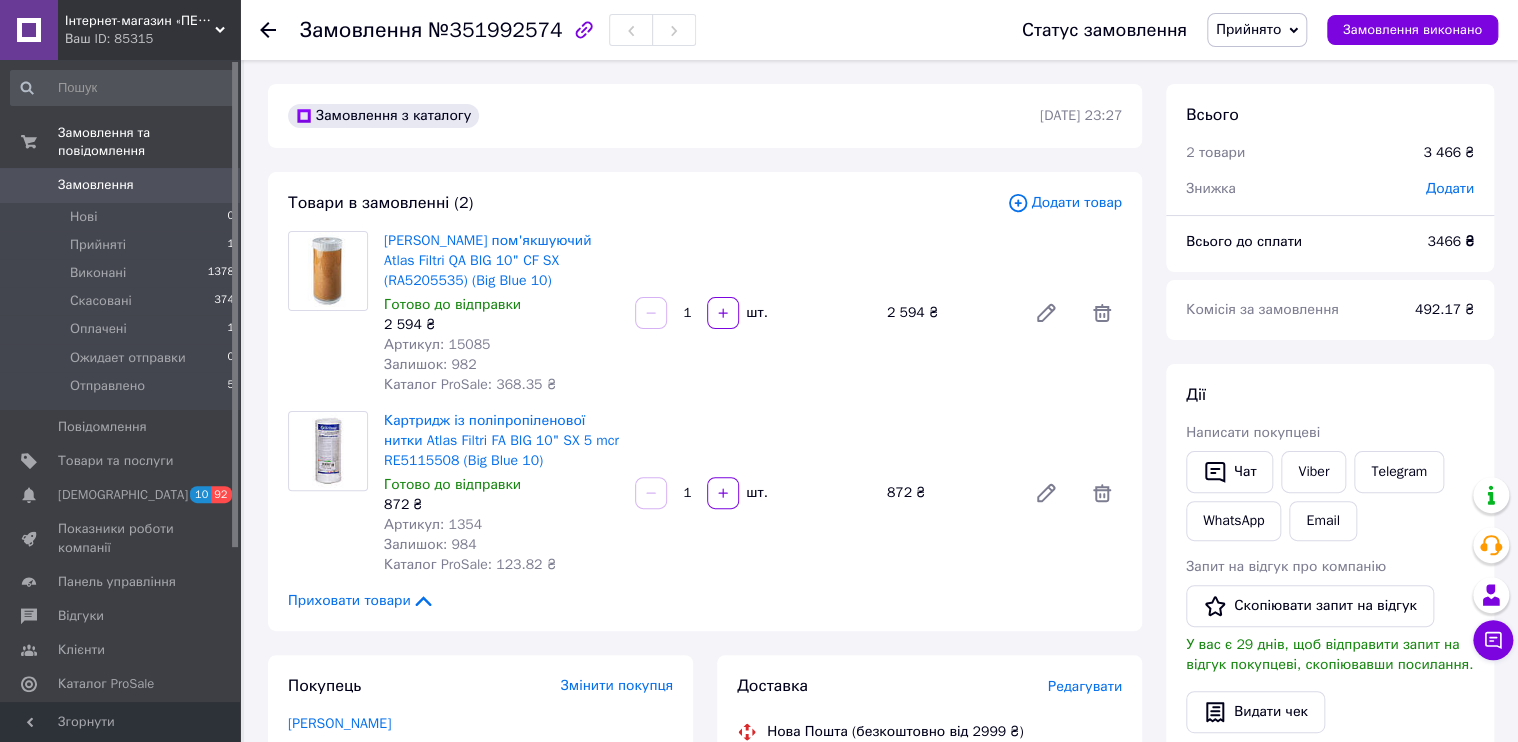 click 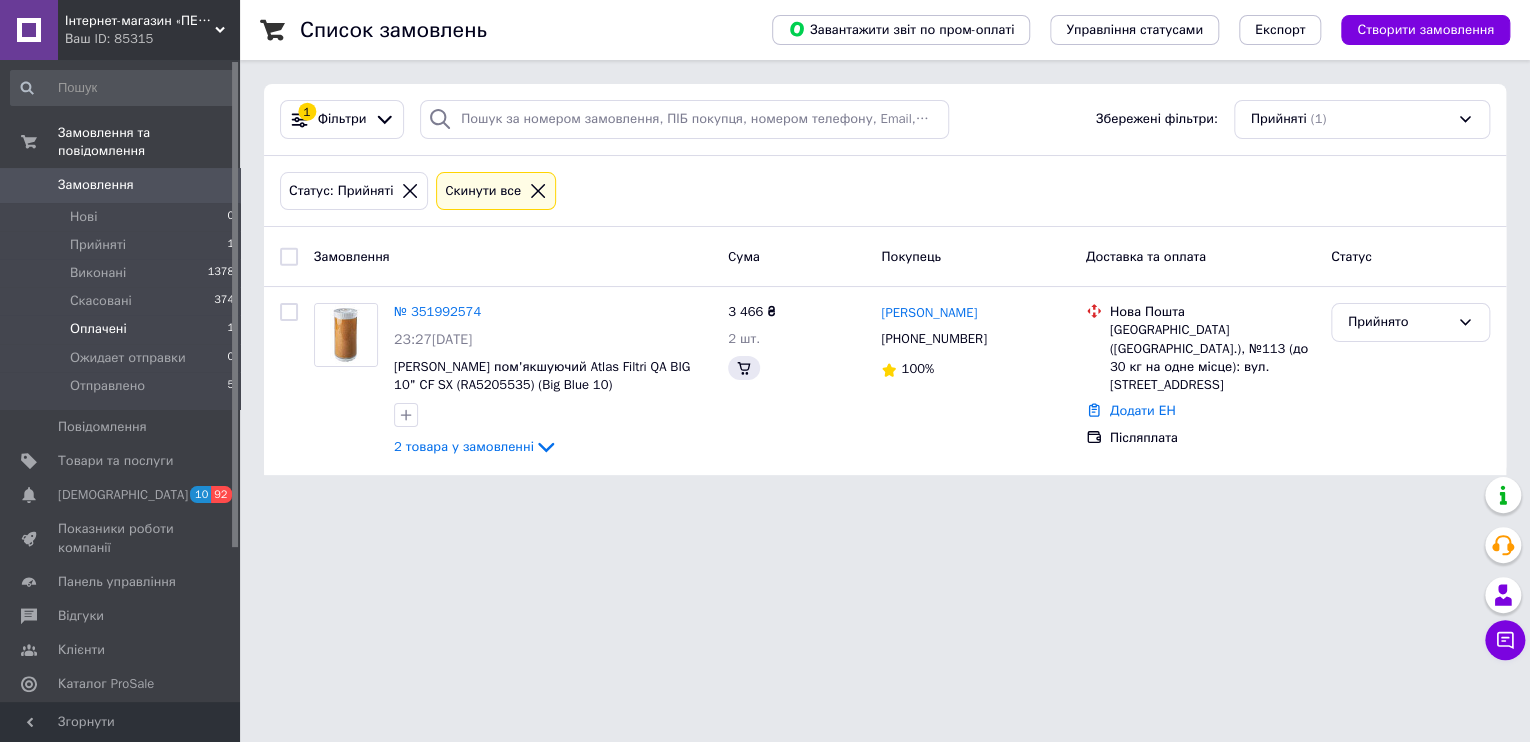 click on "Оплачені" at bounding box center [98, 329] 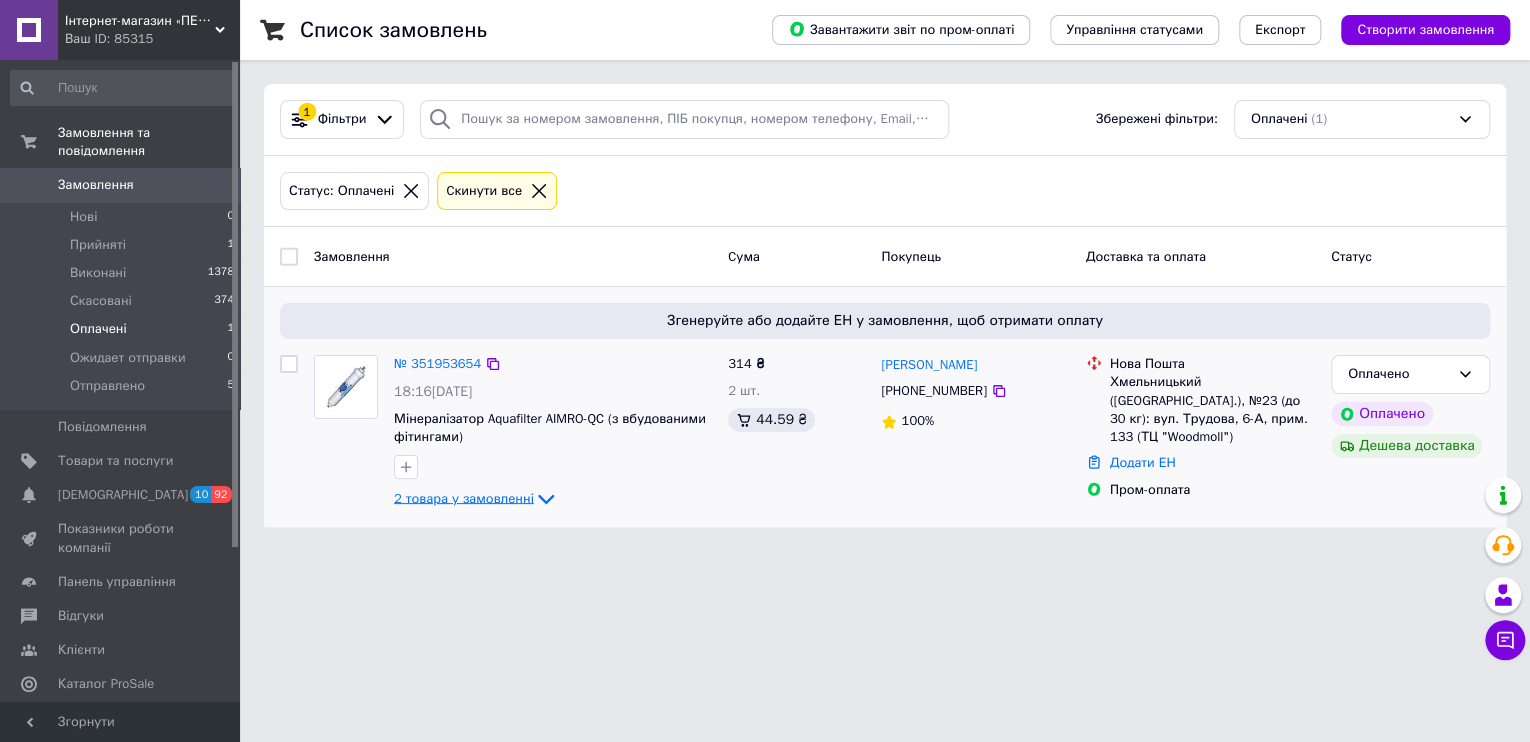 click on "2 товара у замовленні" at bounding box center [464, 498] 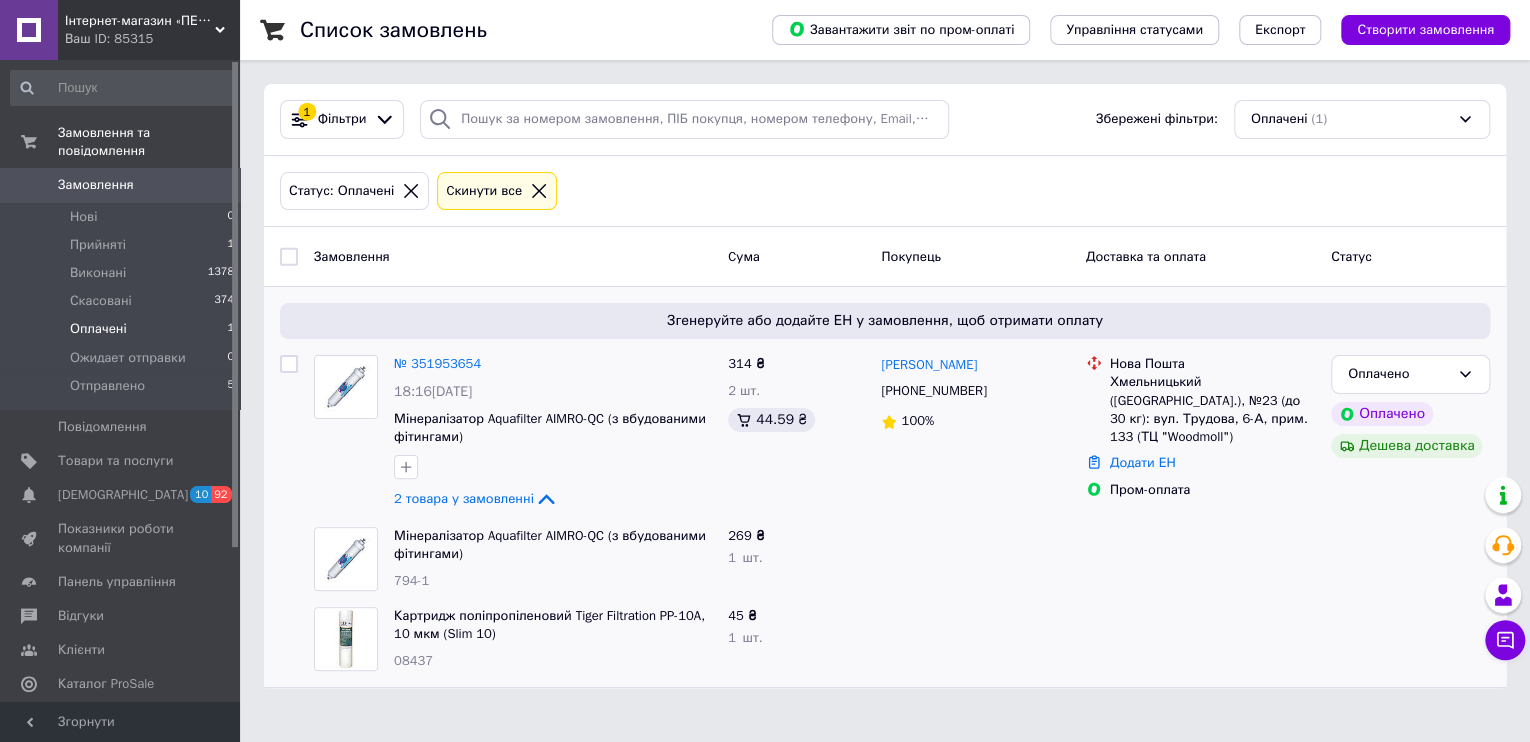 click on "Оплачені" at bounding box center (98, 329) 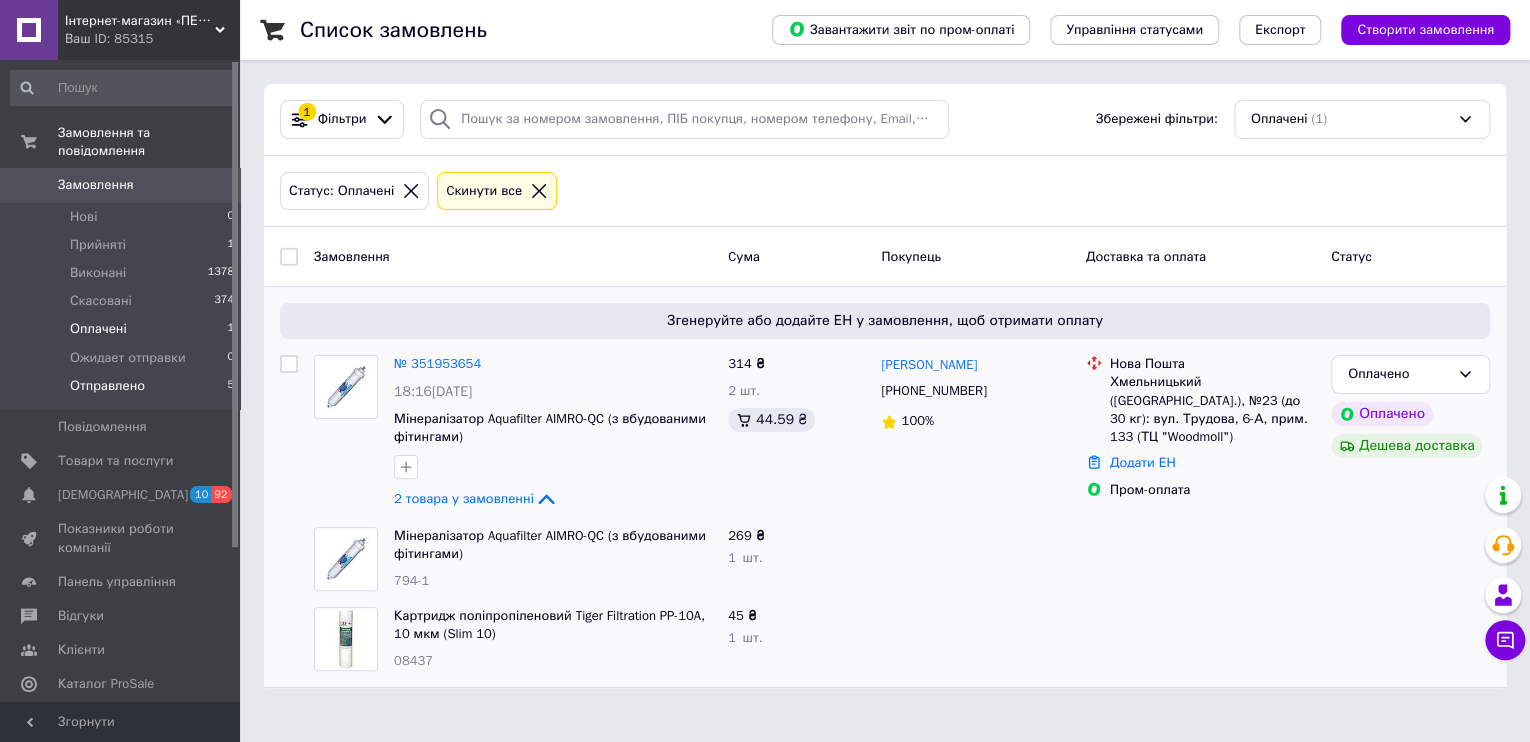 click on "Отправлено" at bounding box center [107, 386] 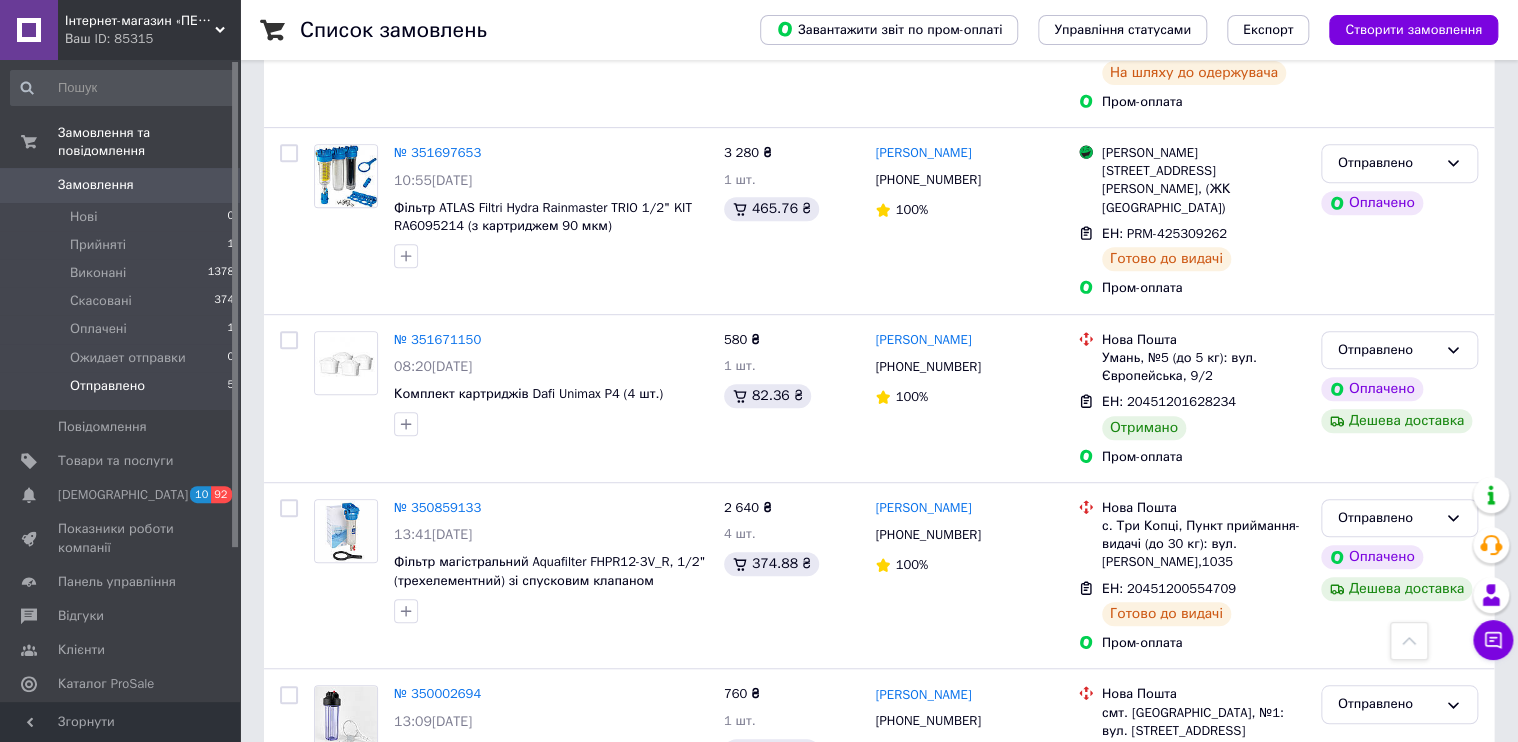 scroll, scrollTop: 444, scrollLeft: 0, axis: vertical 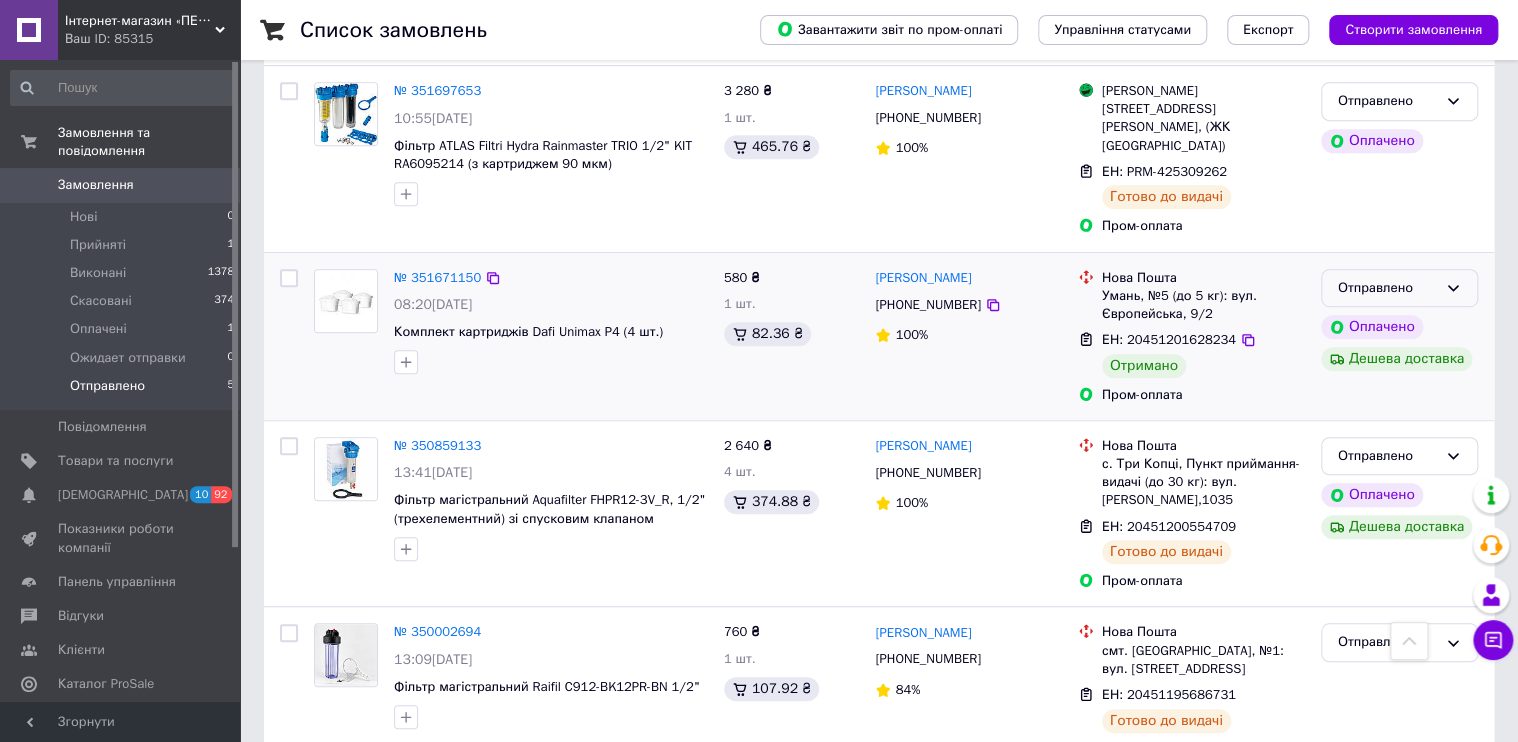 click 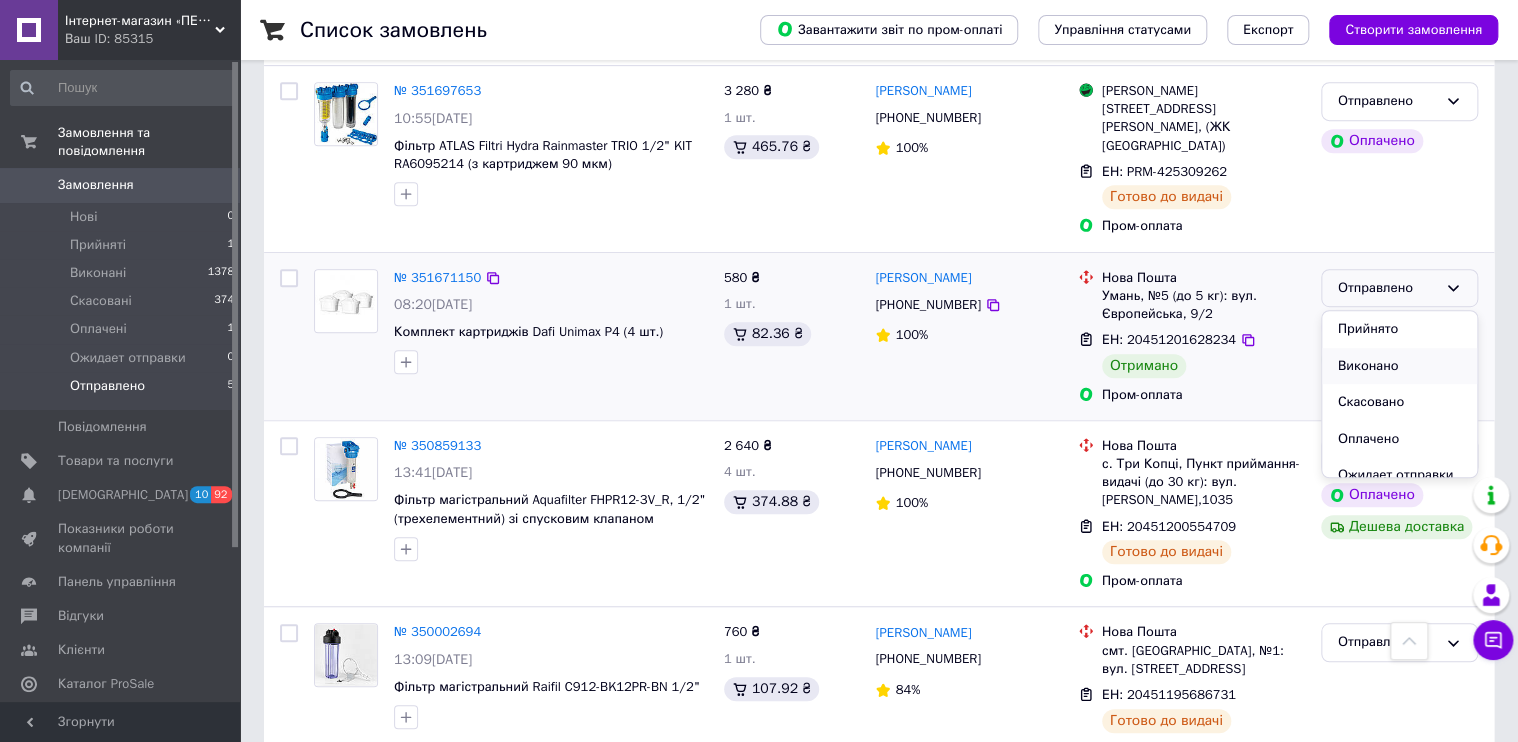 click on "Виконано" at bounding box center (1399, 366) 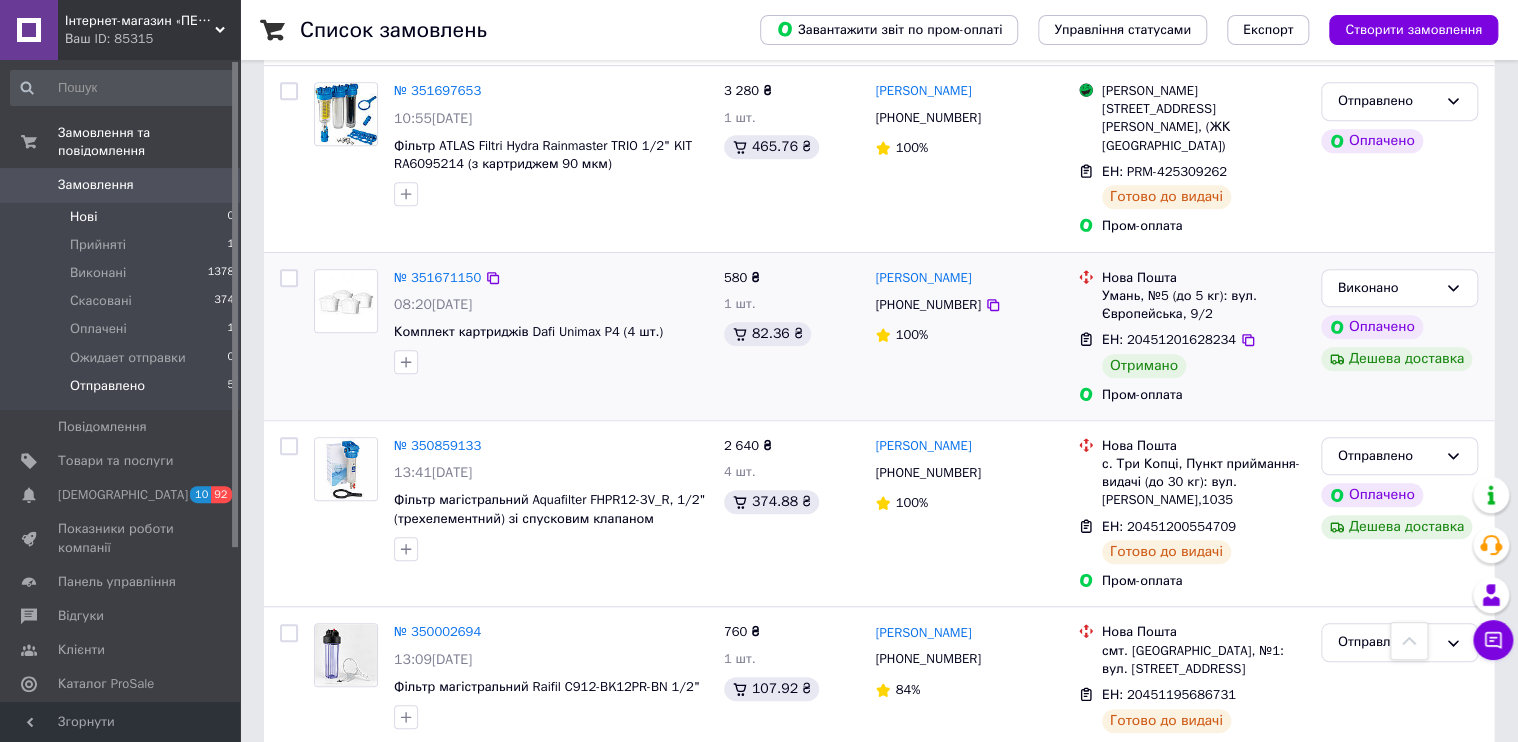 click on "Нові" at bounding box center [83, 217] 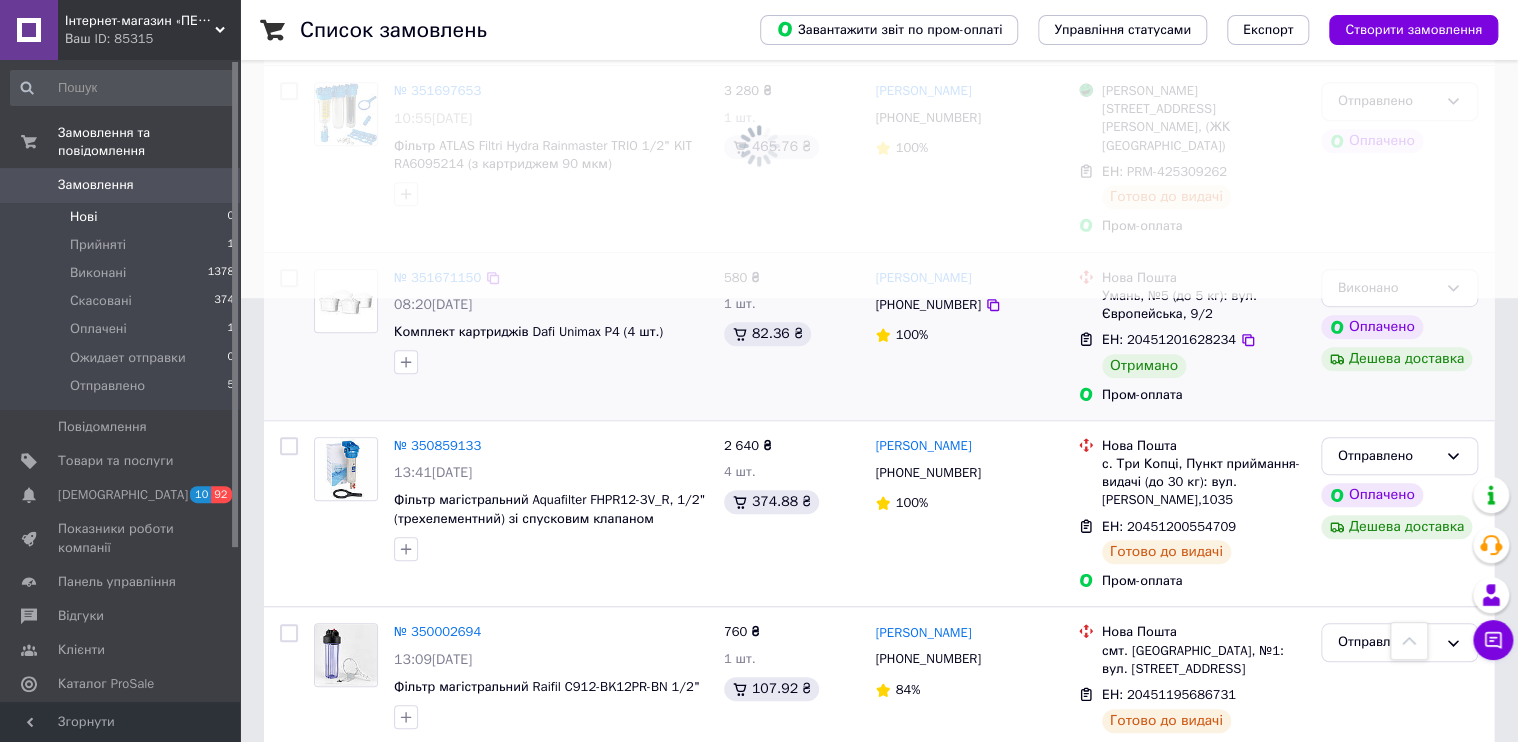 scroll, scrollTop: 0, scrollLeft: 0, axis: both 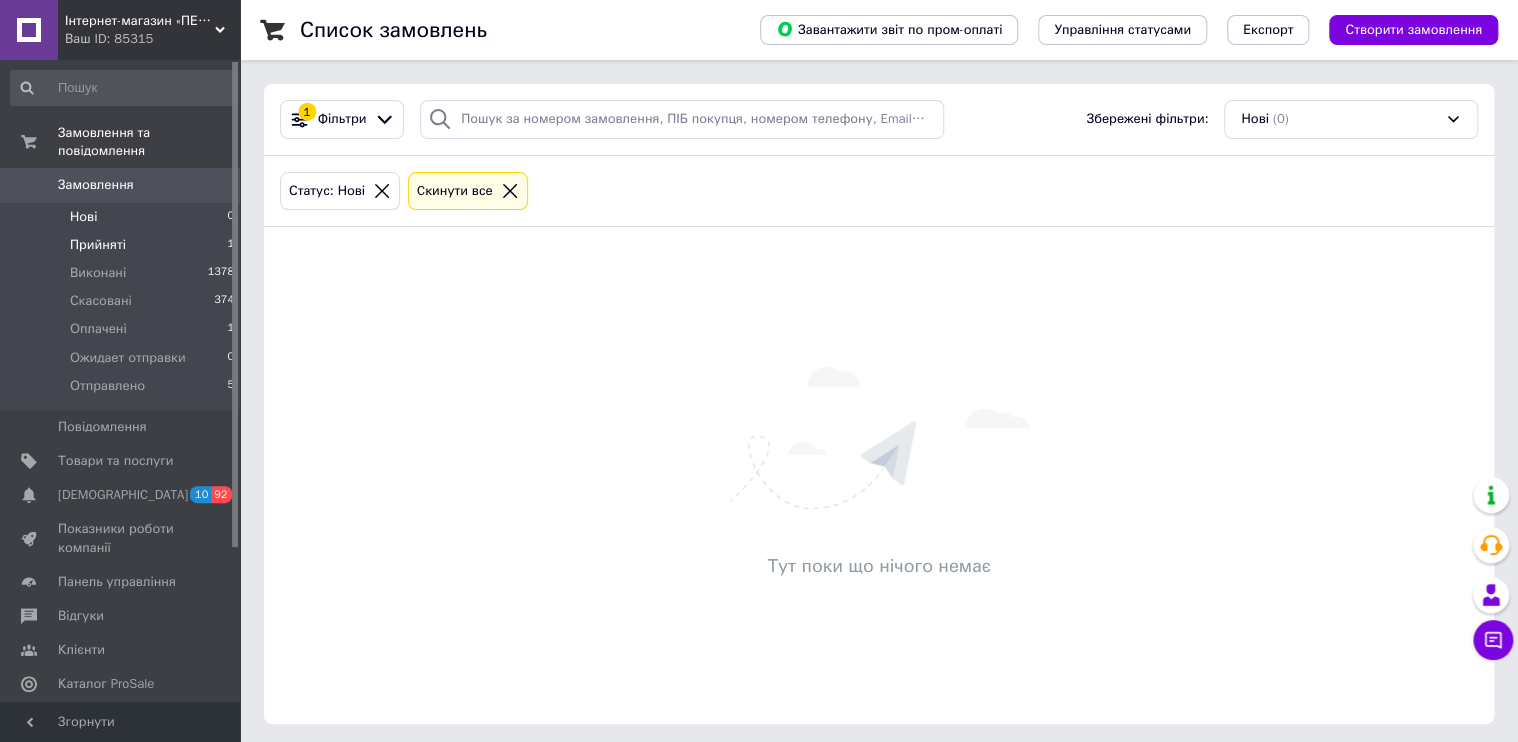 click on "Прийняті" at bounding box center [98, 245] 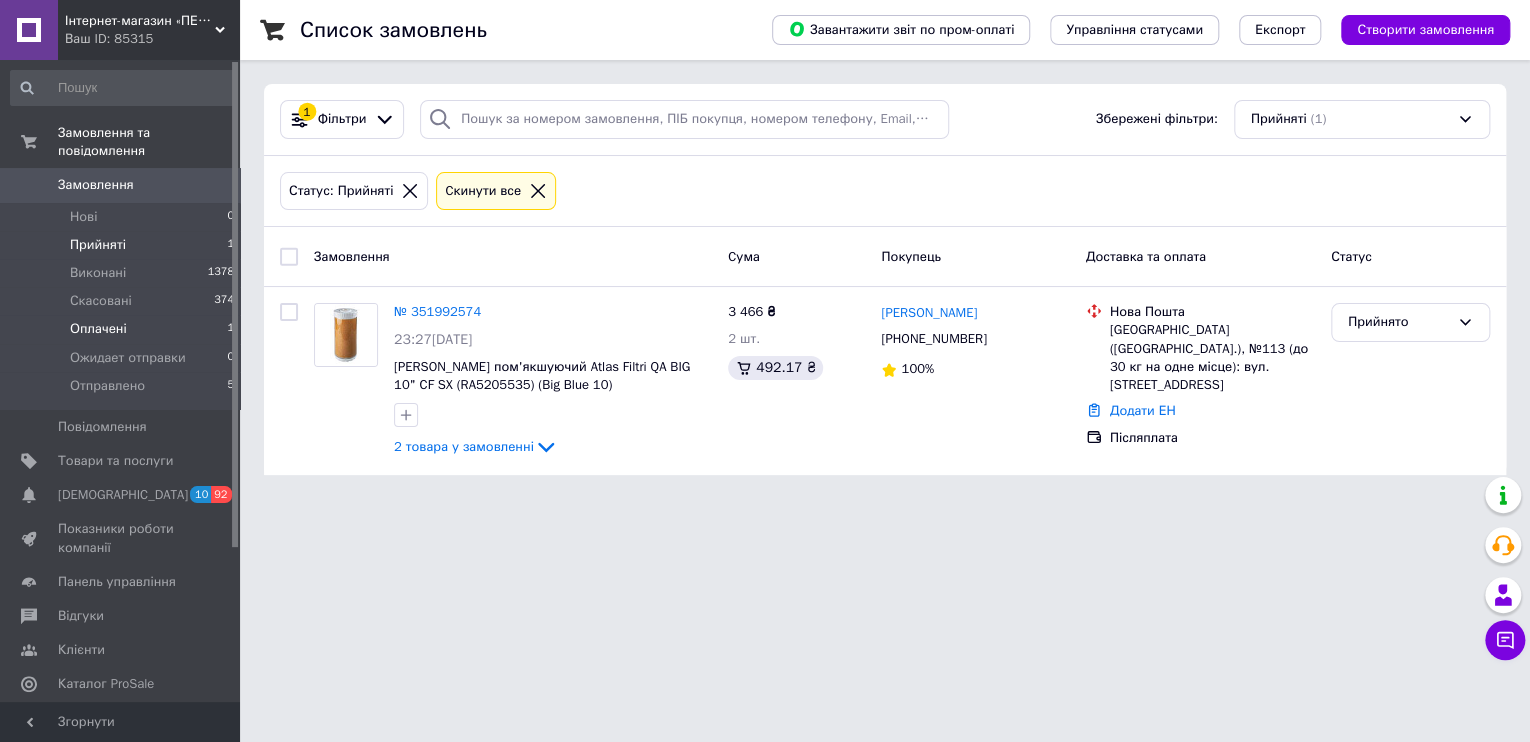 click on "Оплачені" at bounding box center (98, 329) 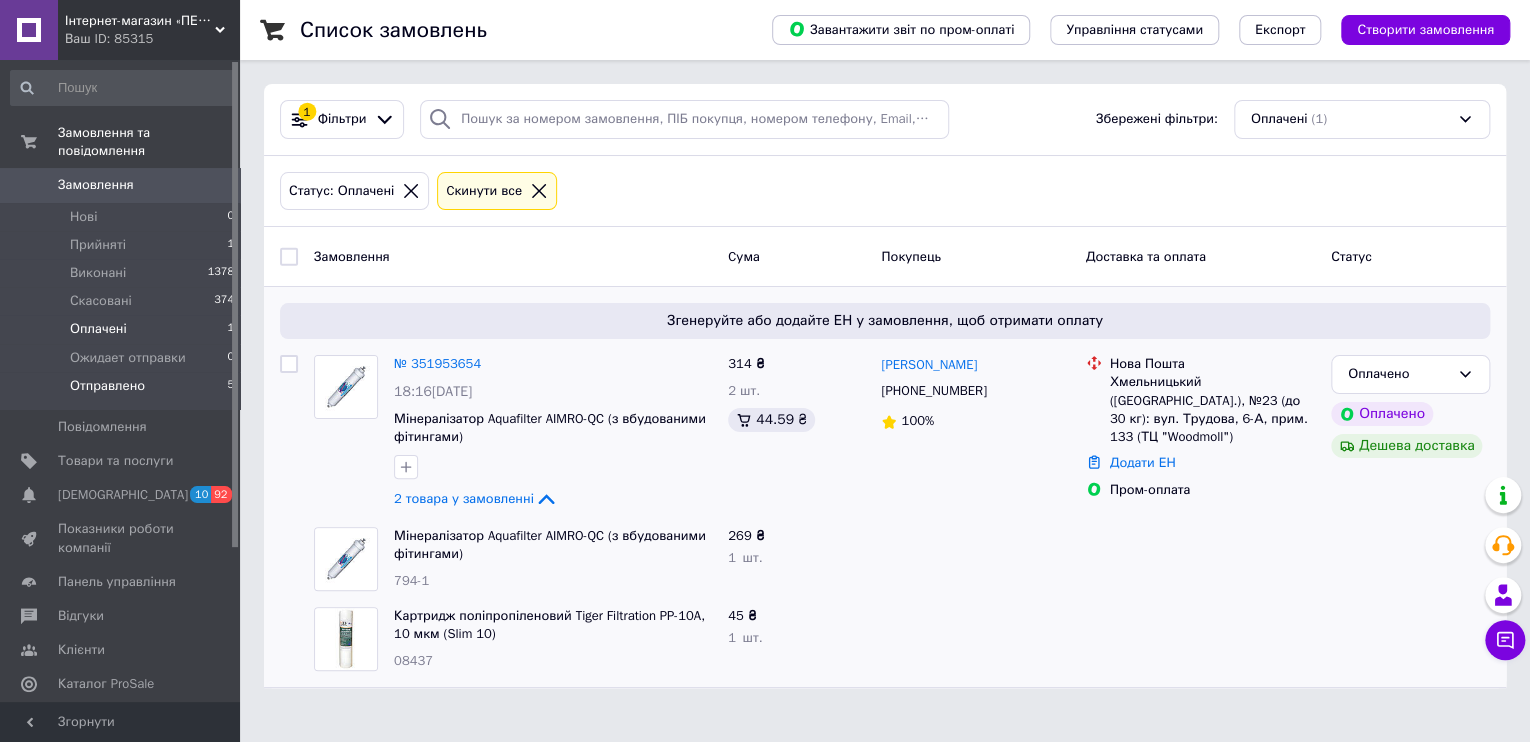 click on "Отправлено" at bounding box center (107, 386) 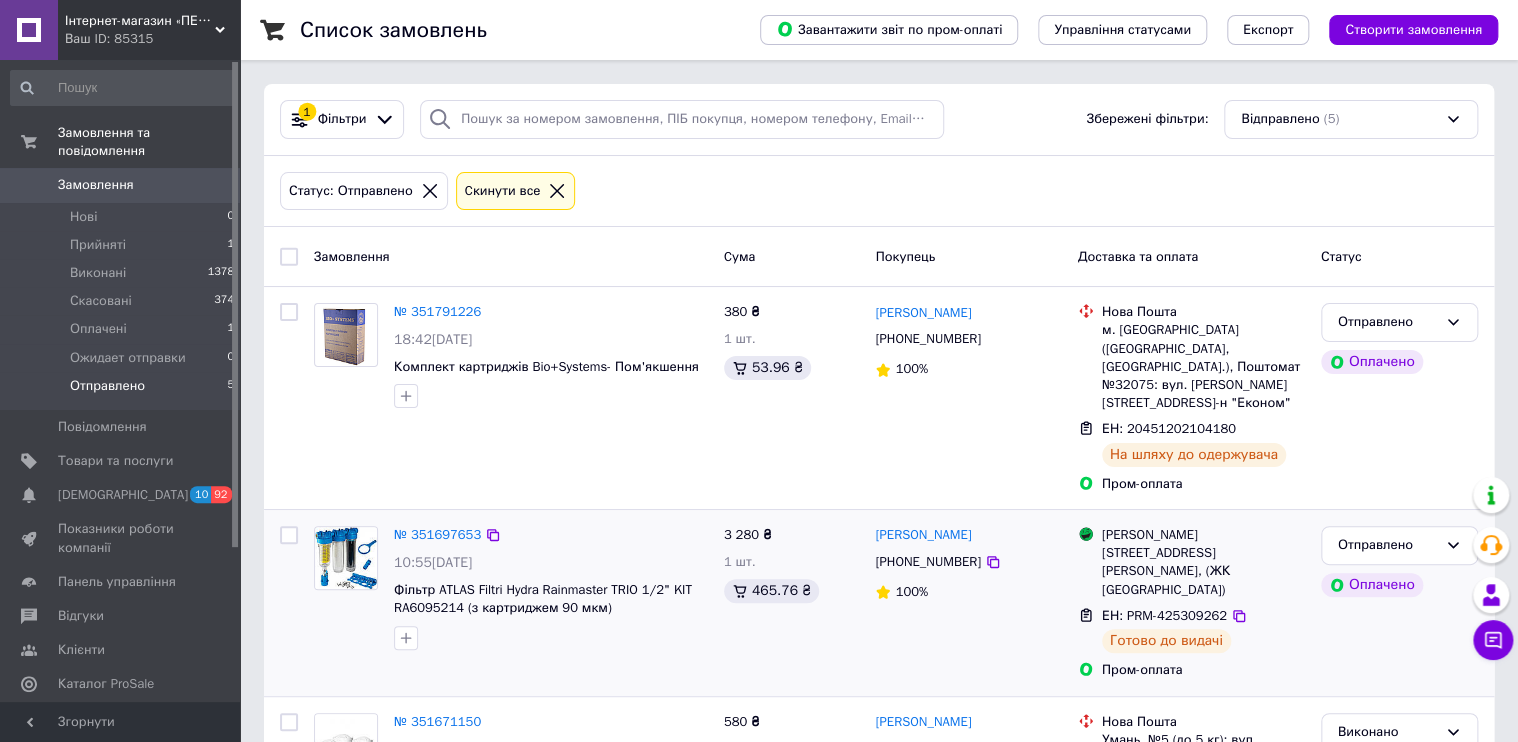 scroll, scrollTop: 400, scrollLeft: 0, axis: vertical 